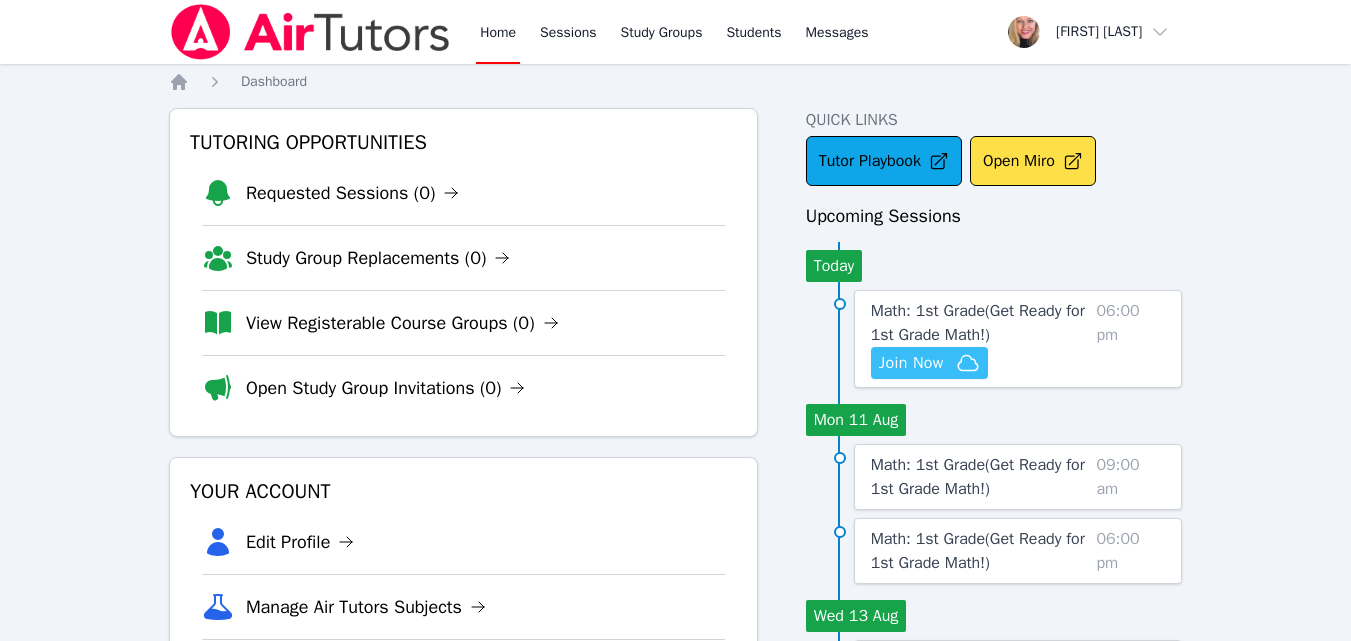 scroll, scrollTop: 0, scrollLeft: 0, axis: both 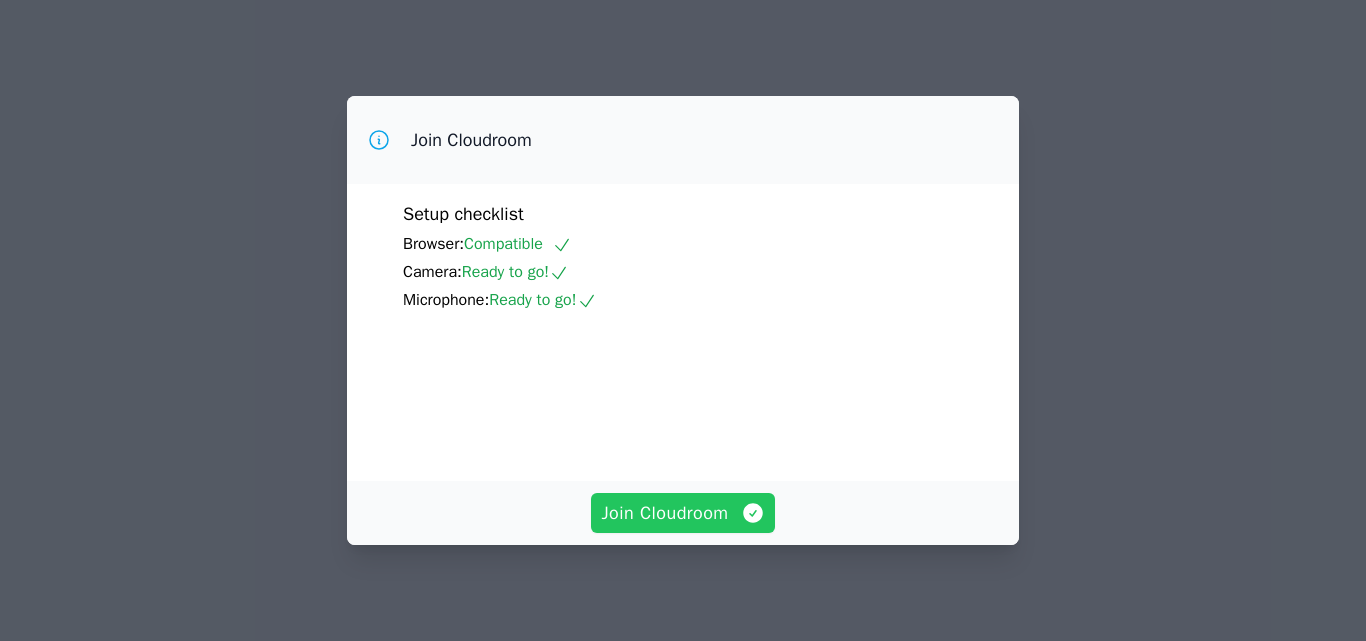 click on "Join Cloudroom" at bounding box center (682, 513) 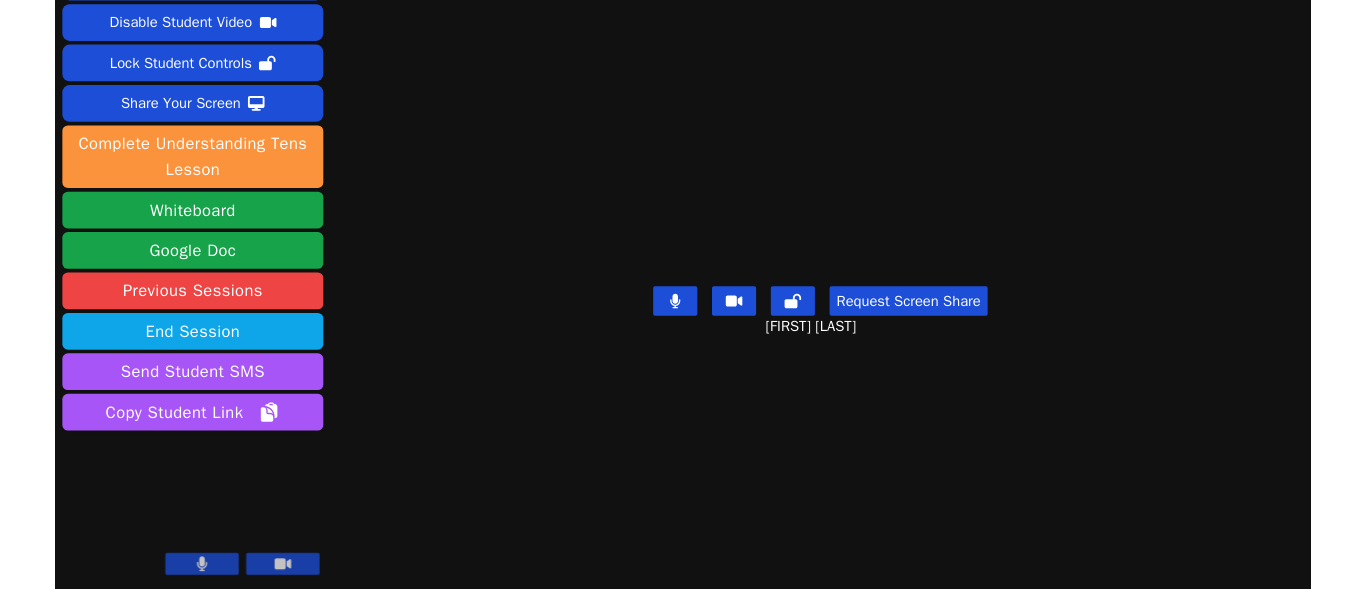 scroll, scrollTop: 0, scrollLeft: 0, axis: both 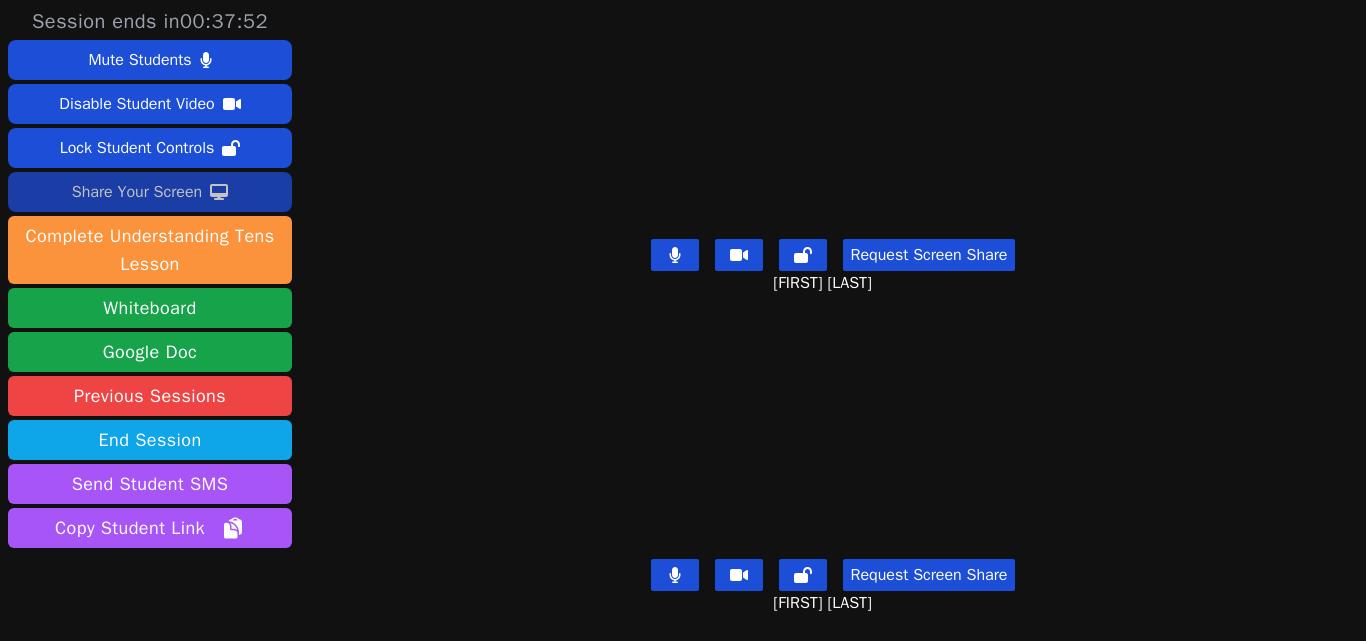 click on "Share Your Screen" at bounding box center [137, 192] 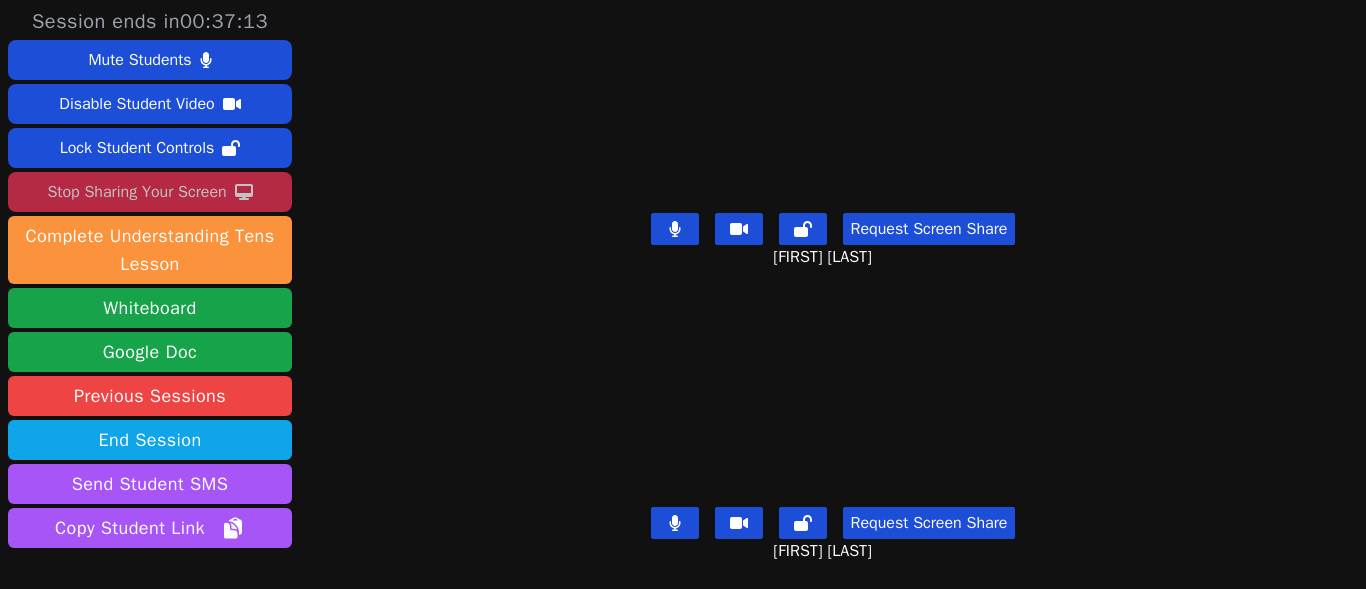 click at bounding box center (675, 229) 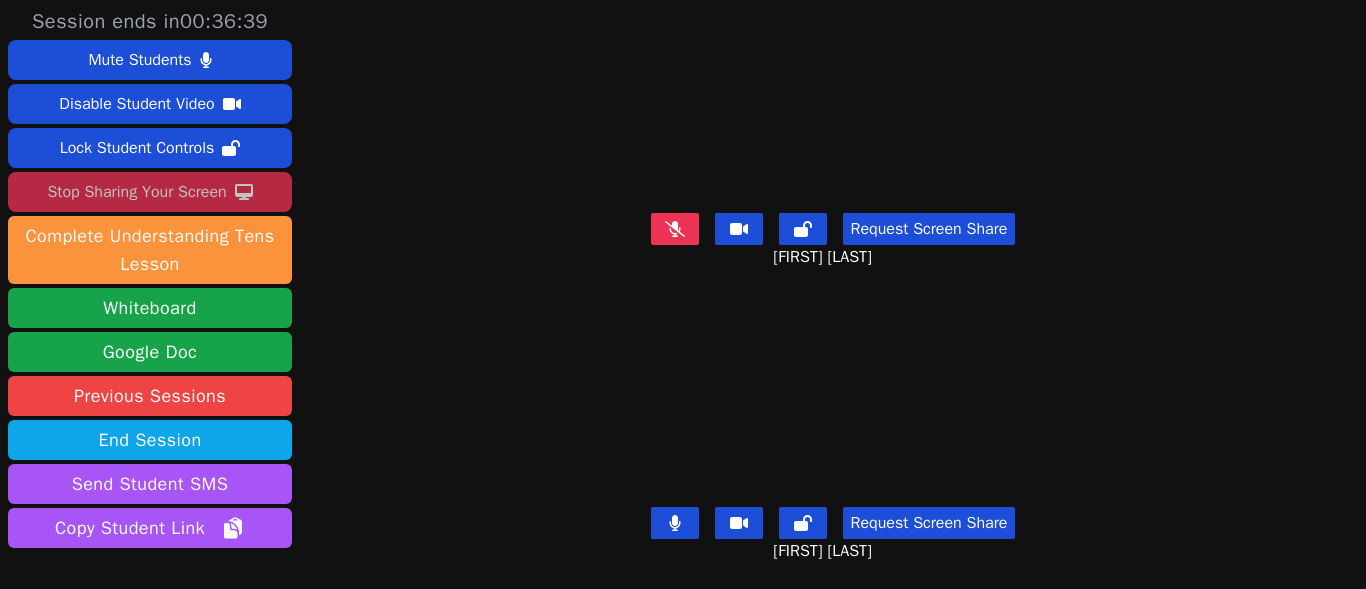 click at bounding box center [675, 229] 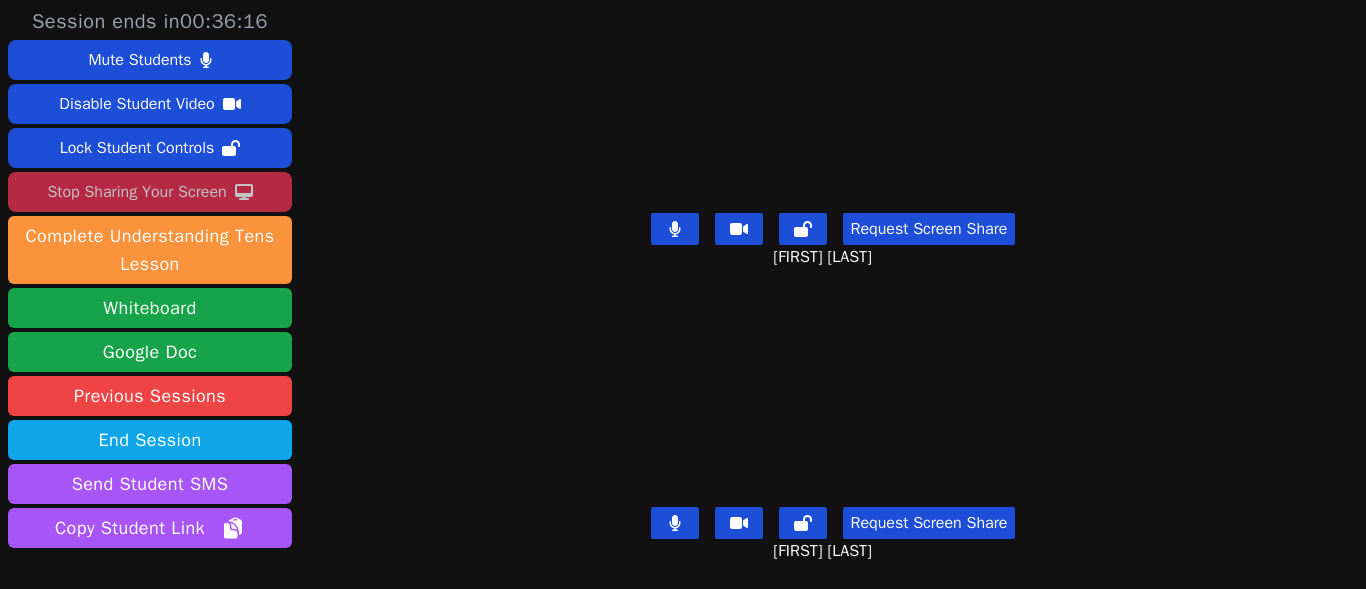 click at bounding box center (675, 229) 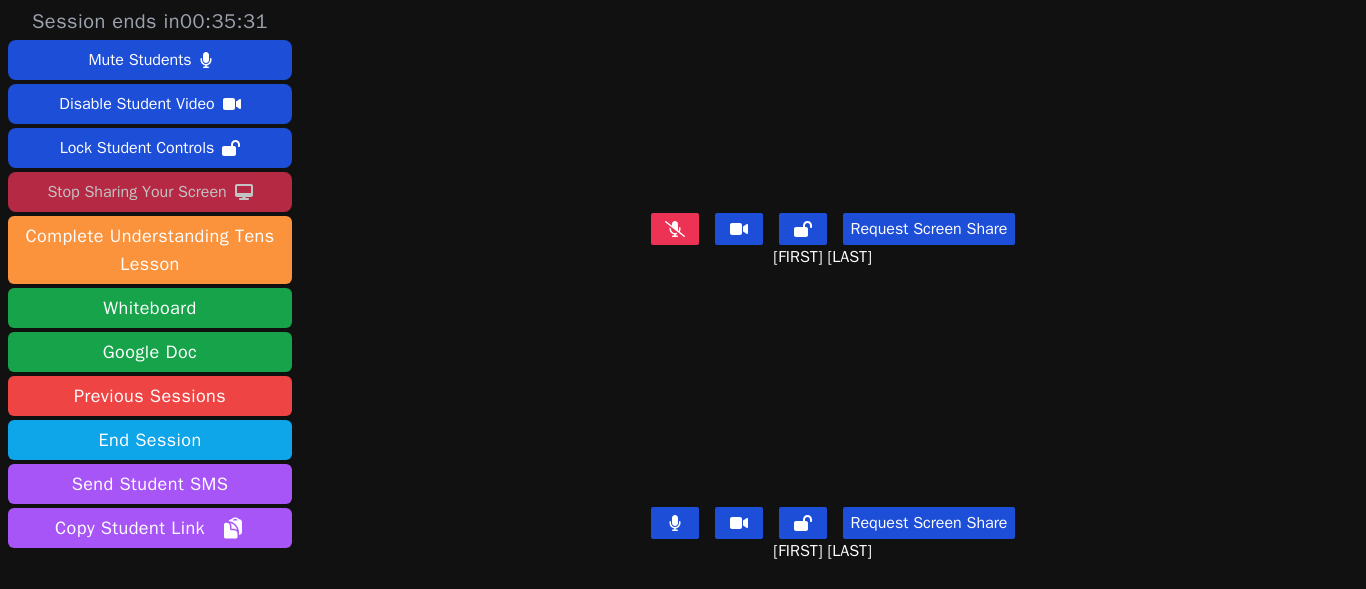 click 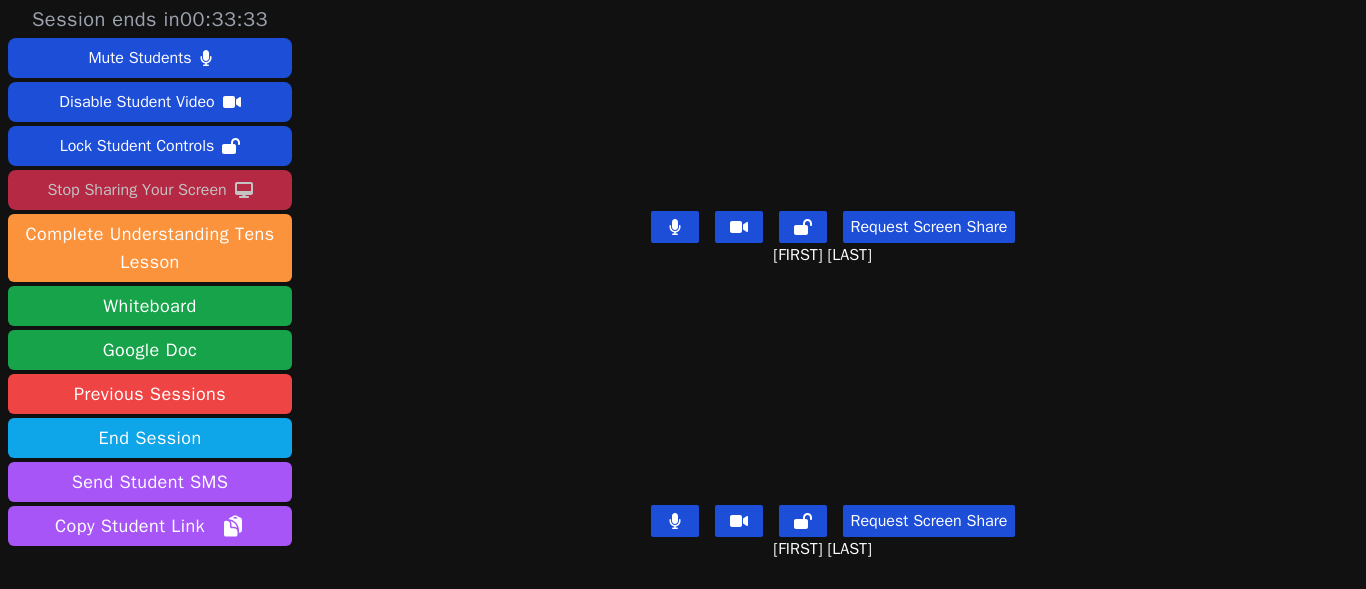 scroll, scrollTop: 0, scrollLeft: 0, axis: both 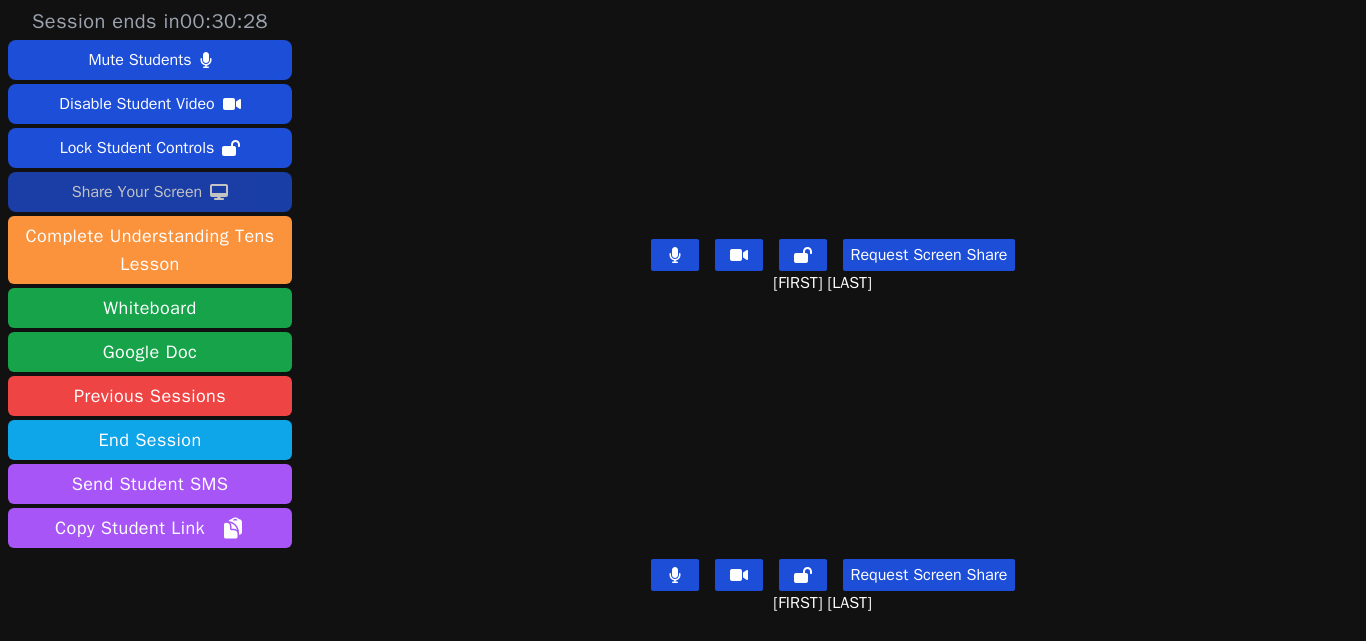 click on "Share Your Screen" at bounding box center [150, 192] 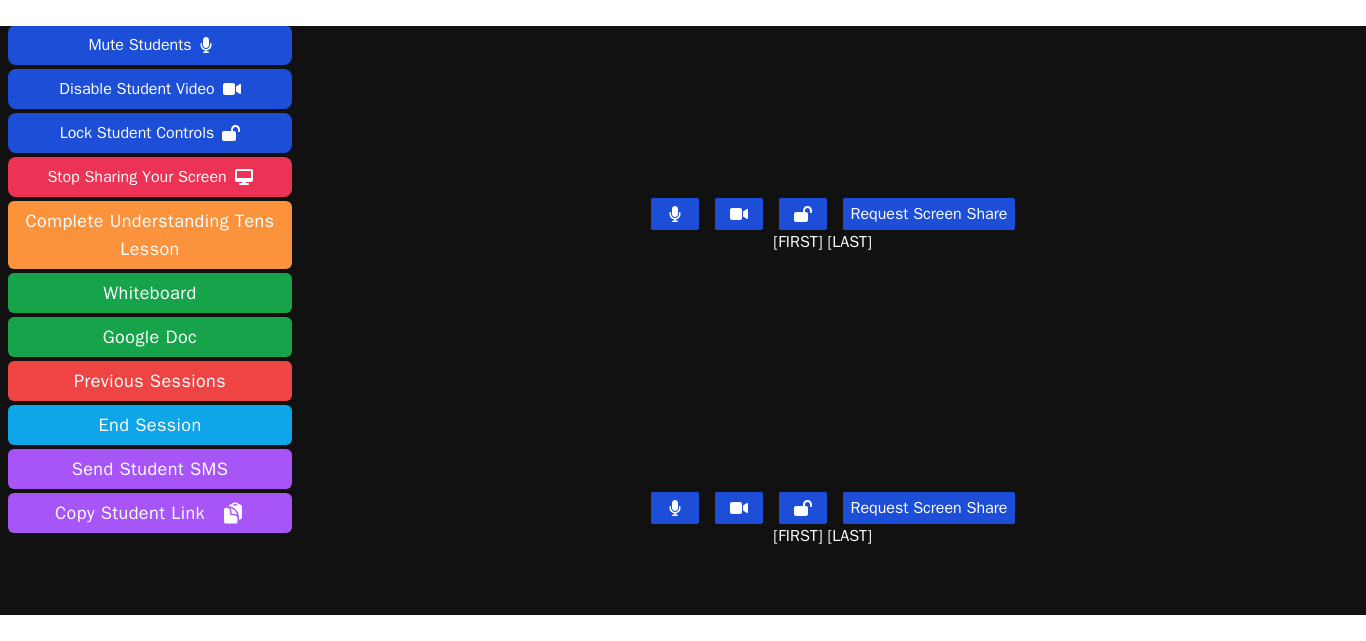scroll, scrollTop: 0, scrollLeft: 0, axis: both 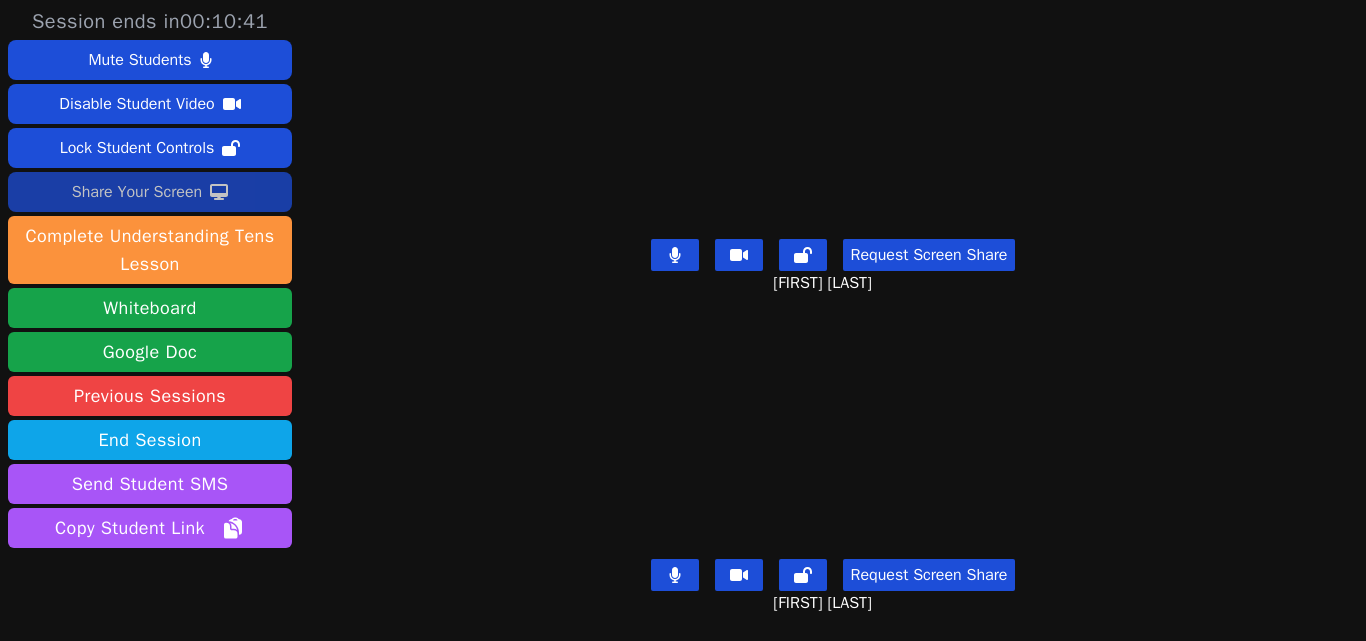 click on "Share Your Screen" at bounding box center [137, 192] 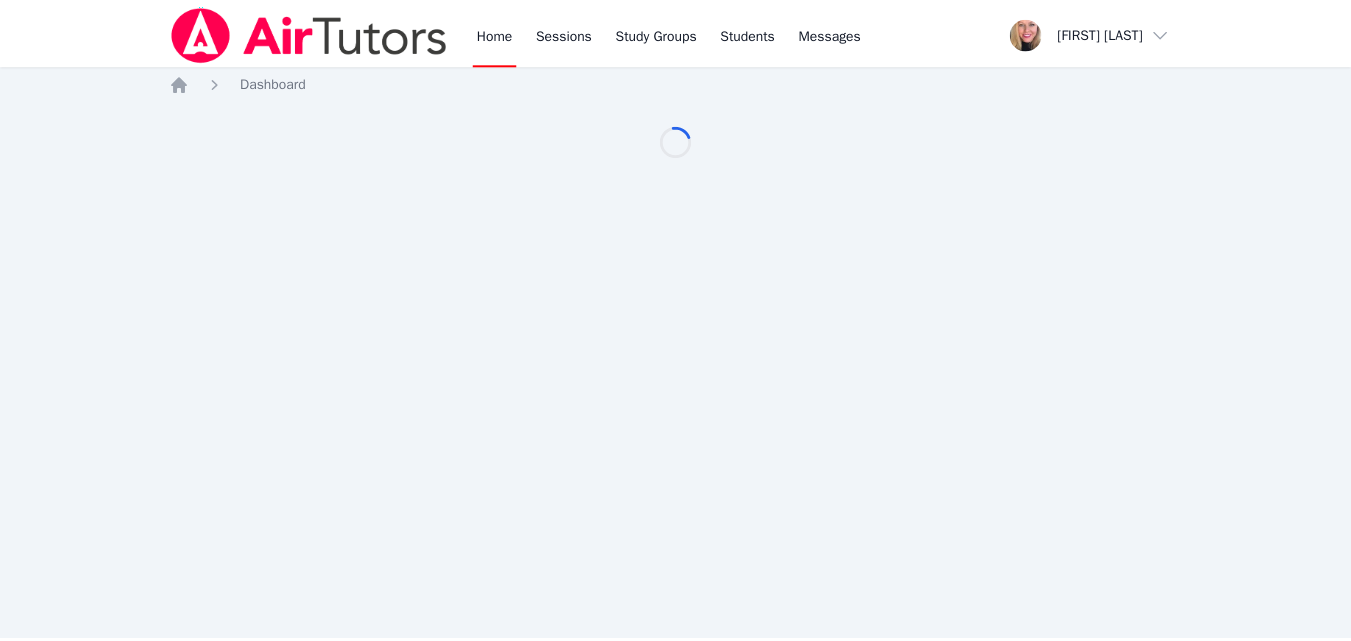 scroll, scrollTop: 0, scrollLeft: 0, axis: both 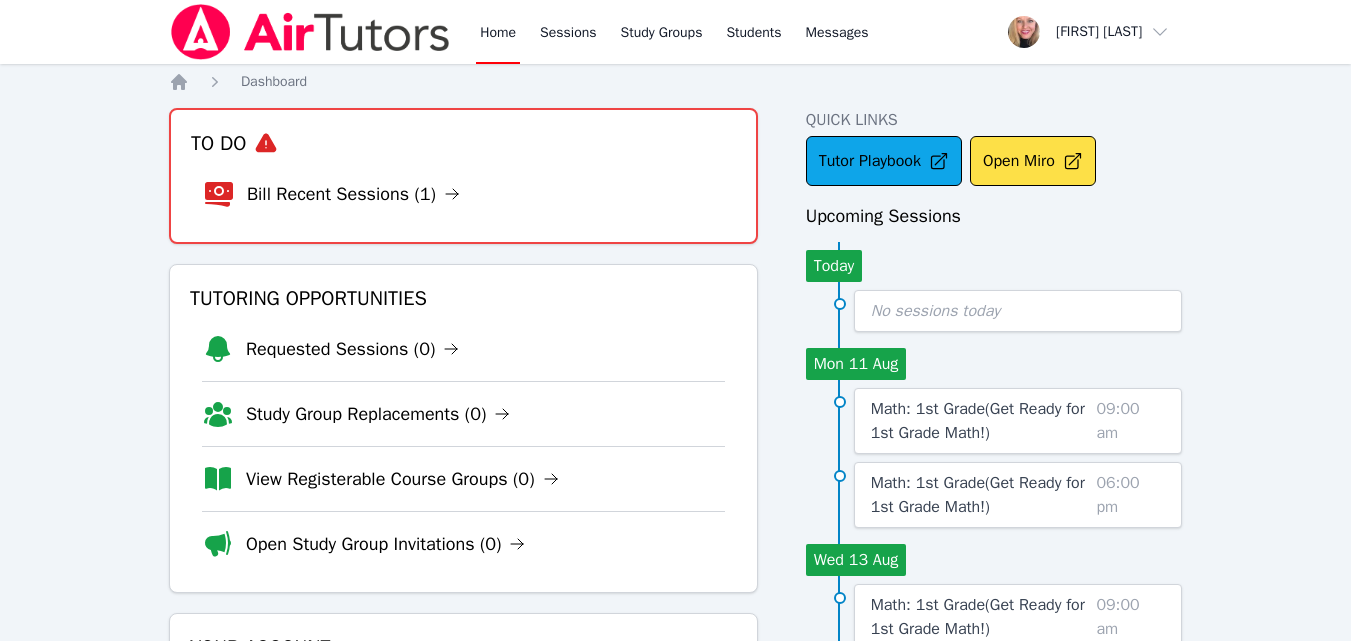 click on "Bill Recent Sessions (1)" at bounding box center (353, 194) 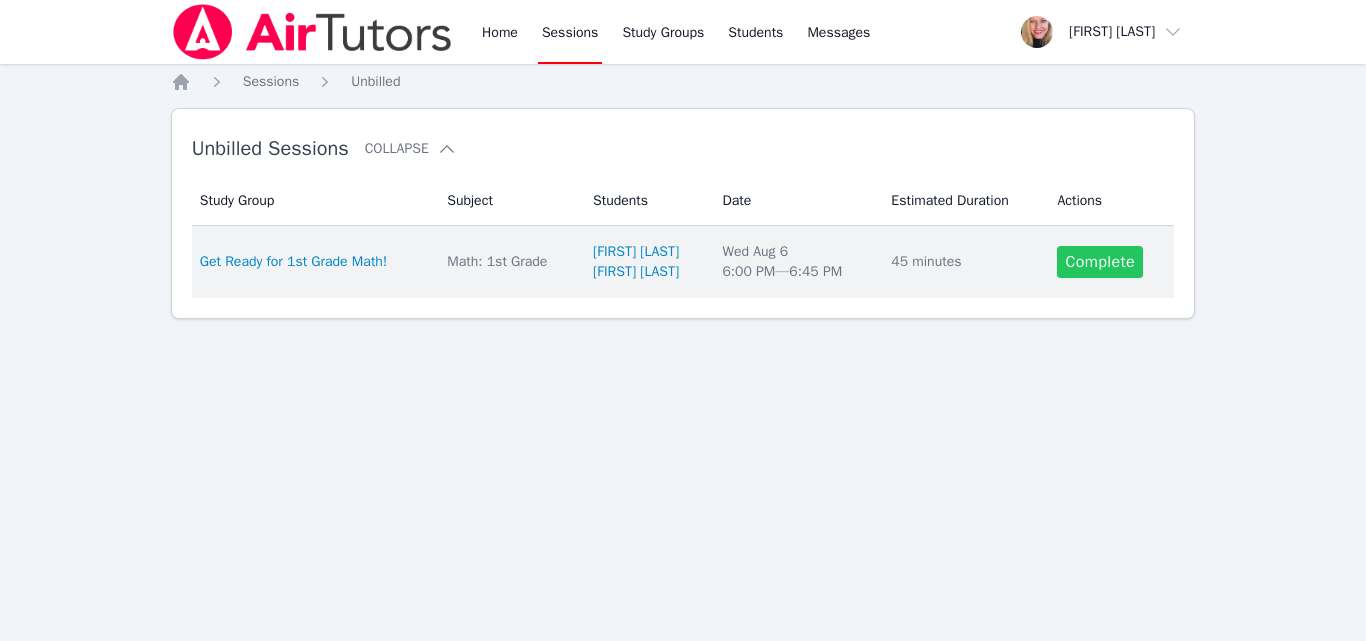click on "Complete" at bounding box center (1100, 262) 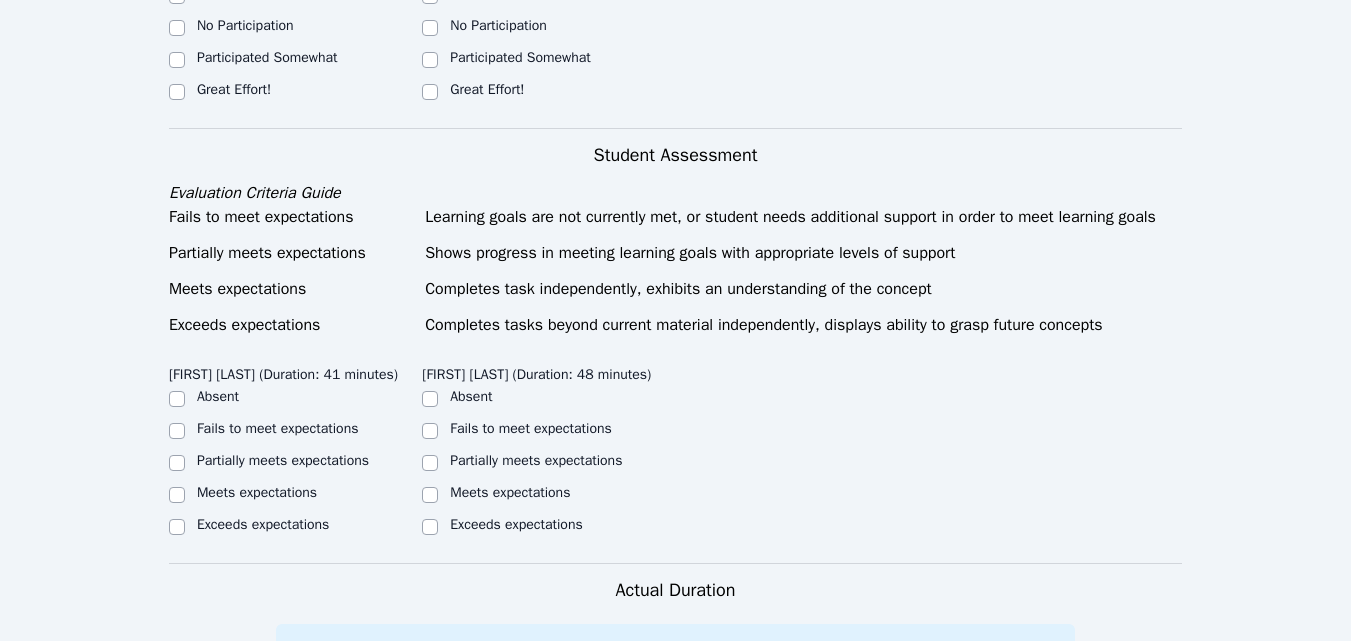 scroll, scrollTop: 600, scrollLeft: 0, axis: vertical 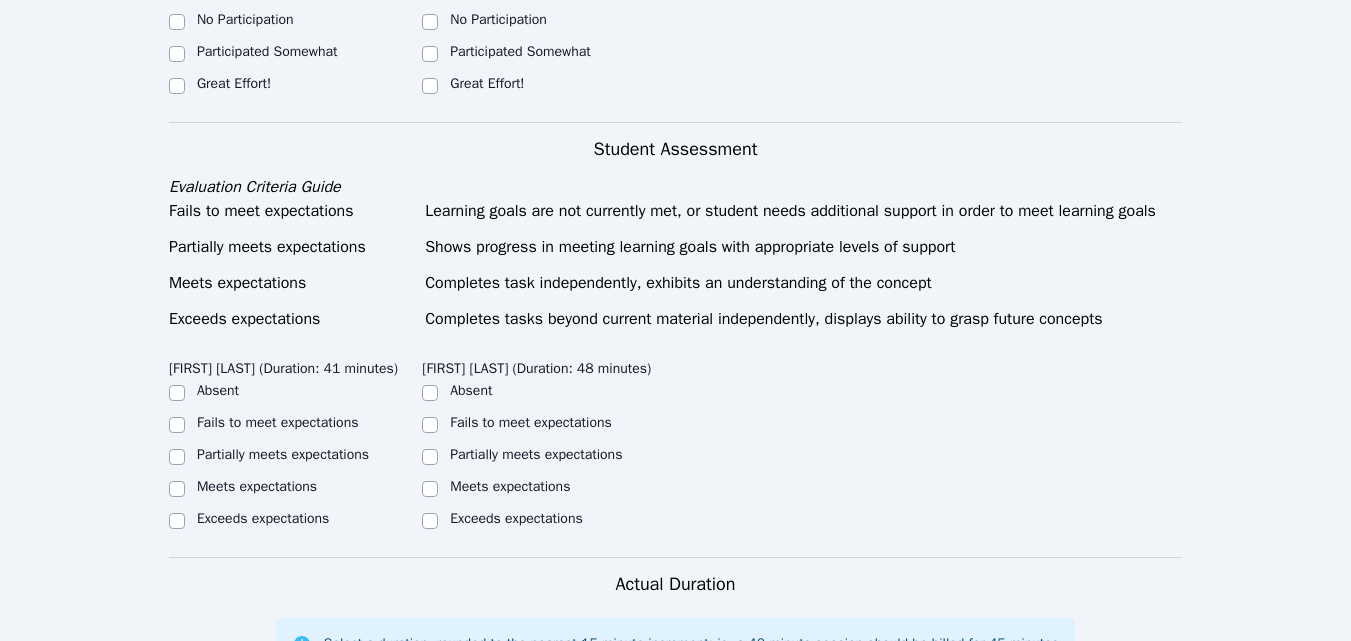 click on "Great Effort!" at bounding box center (295, 86) 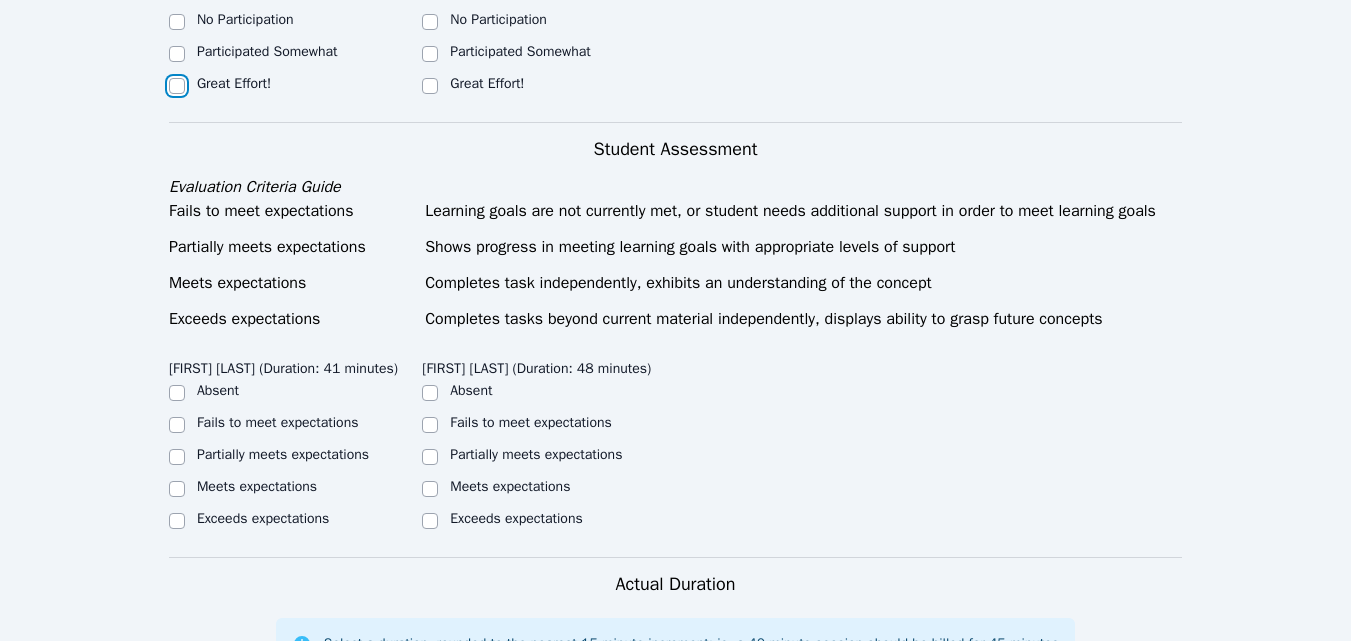 click on "Great Effort!" at bounding box center [177, 86] 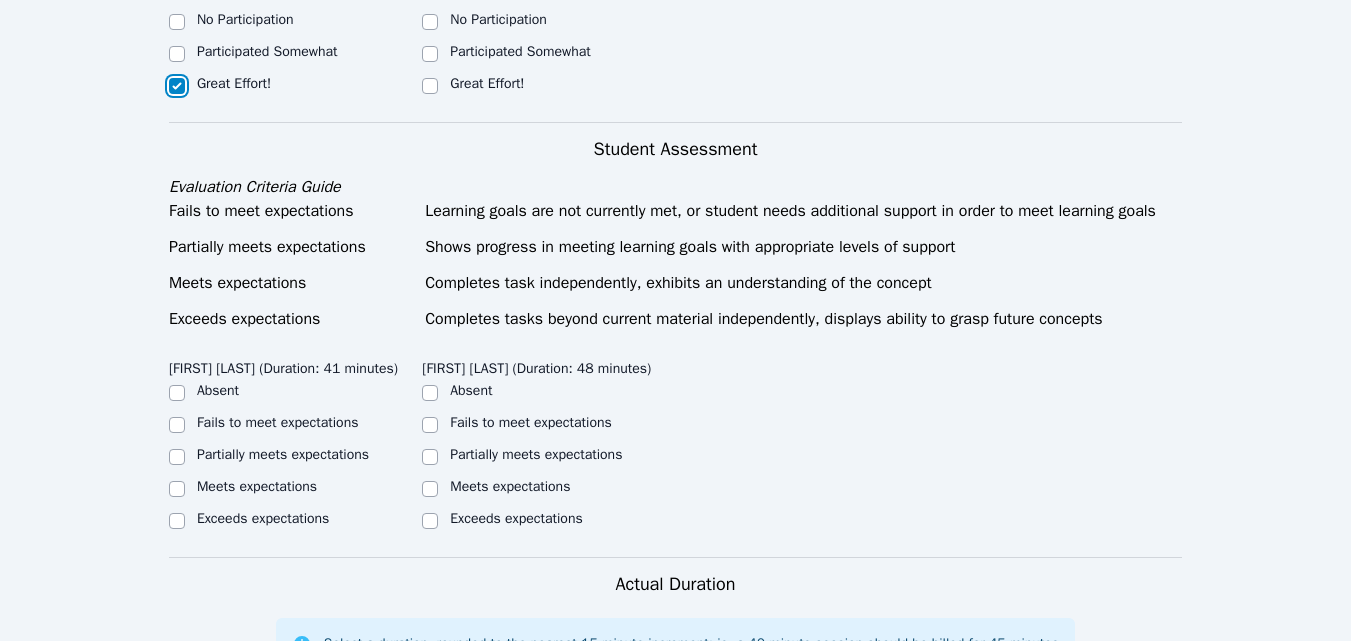 checkbox on "true" 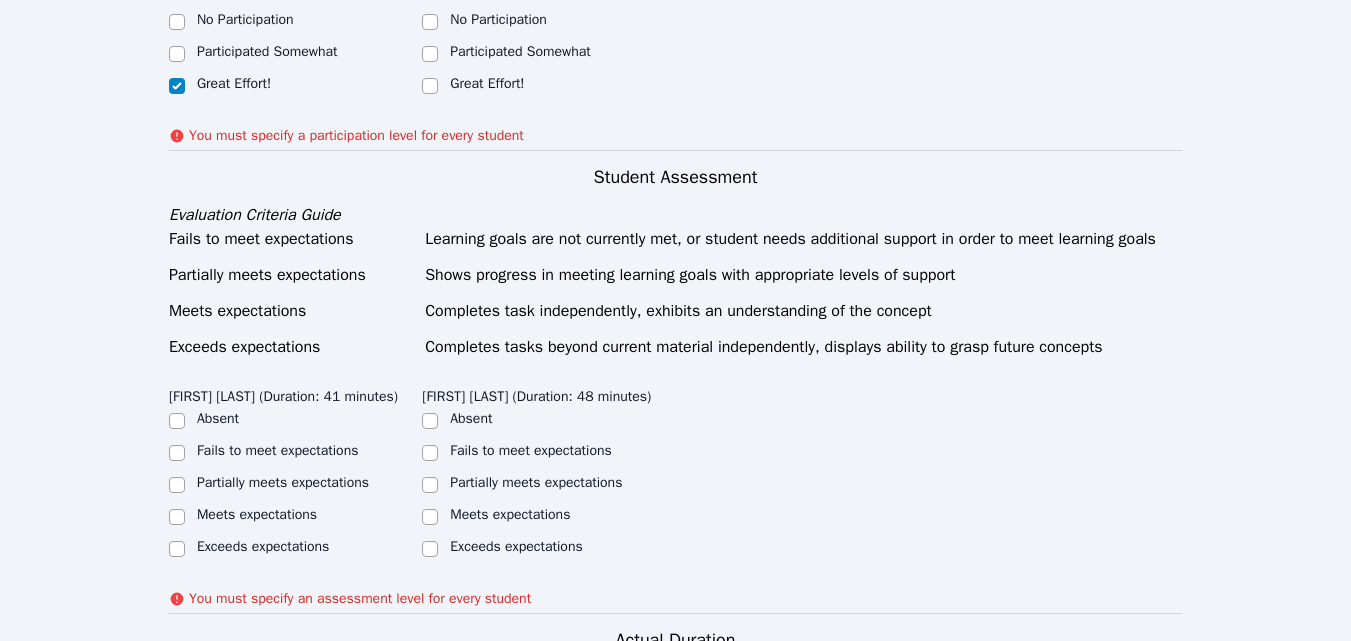 click on "Great Effort!" at bounding box center [548, 86] 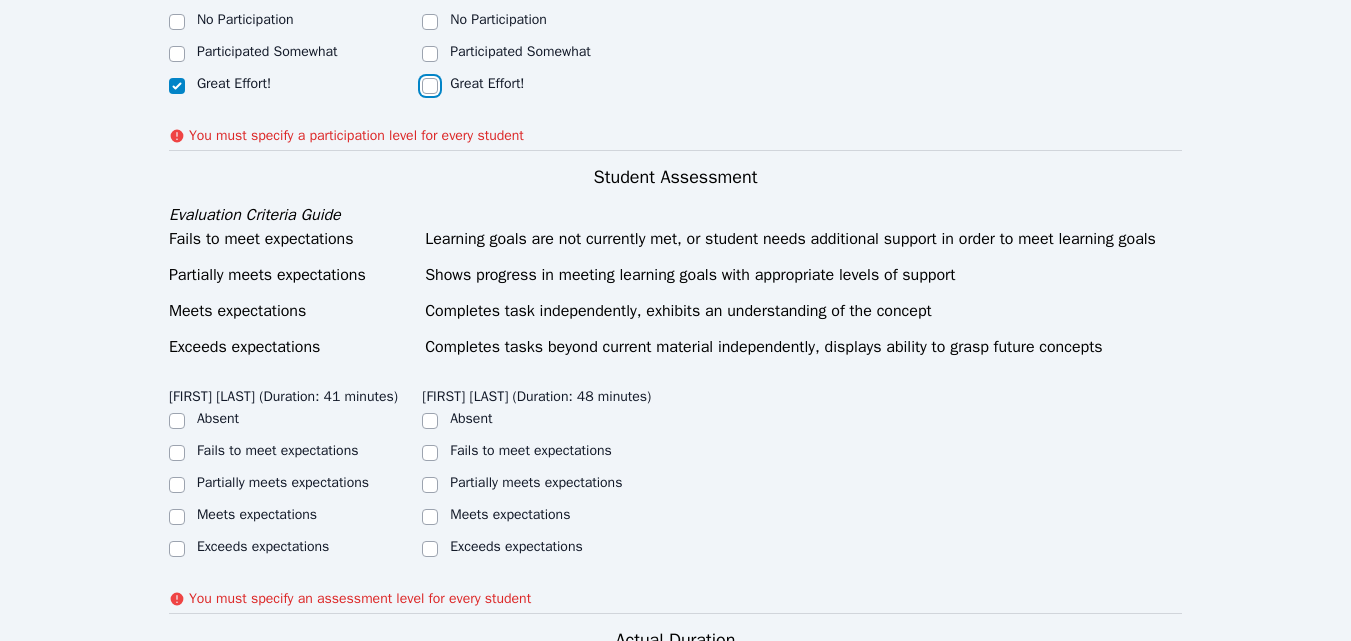 click on "Great Effort!" at bounding box center (430, 86) 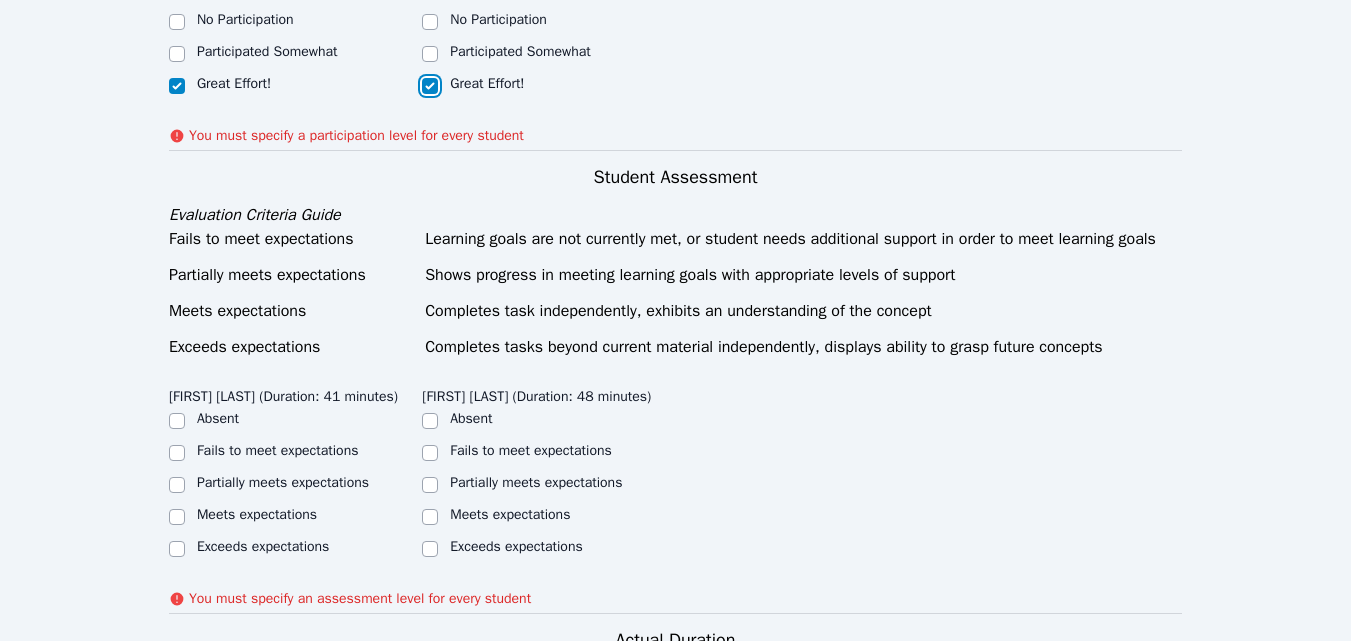 checkbox on "true" 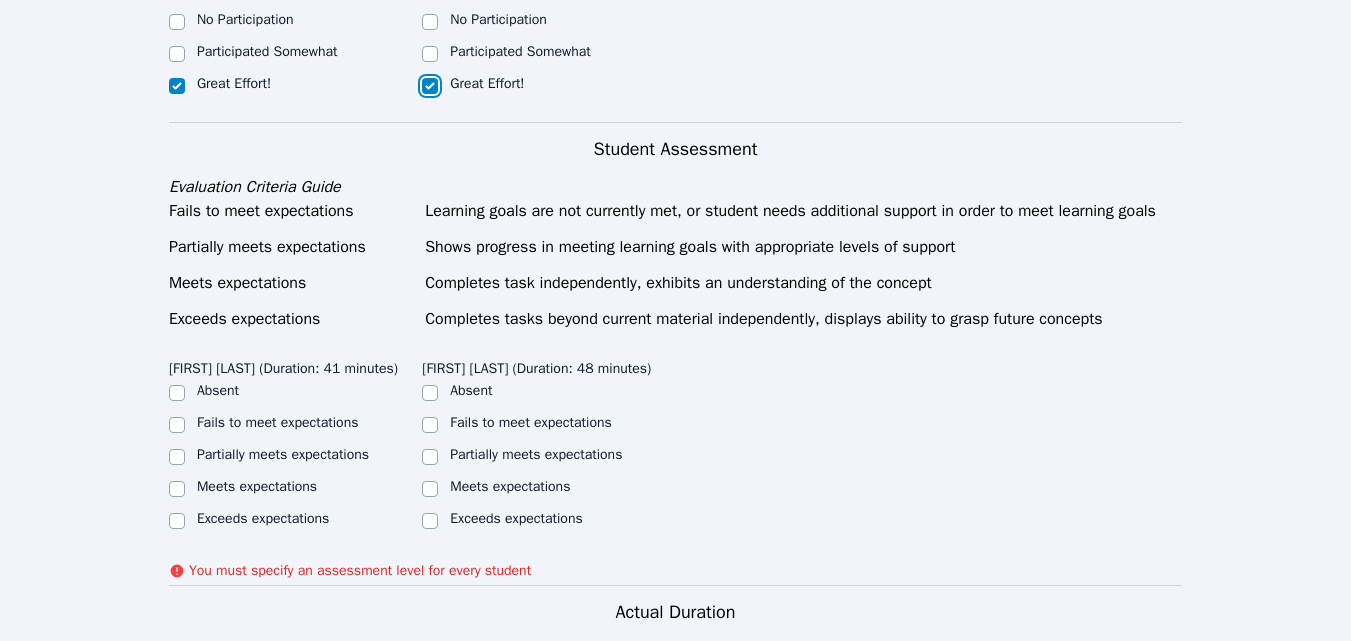 scroll, scrollTop: 700, scrollLeft: 0, axis: vertical 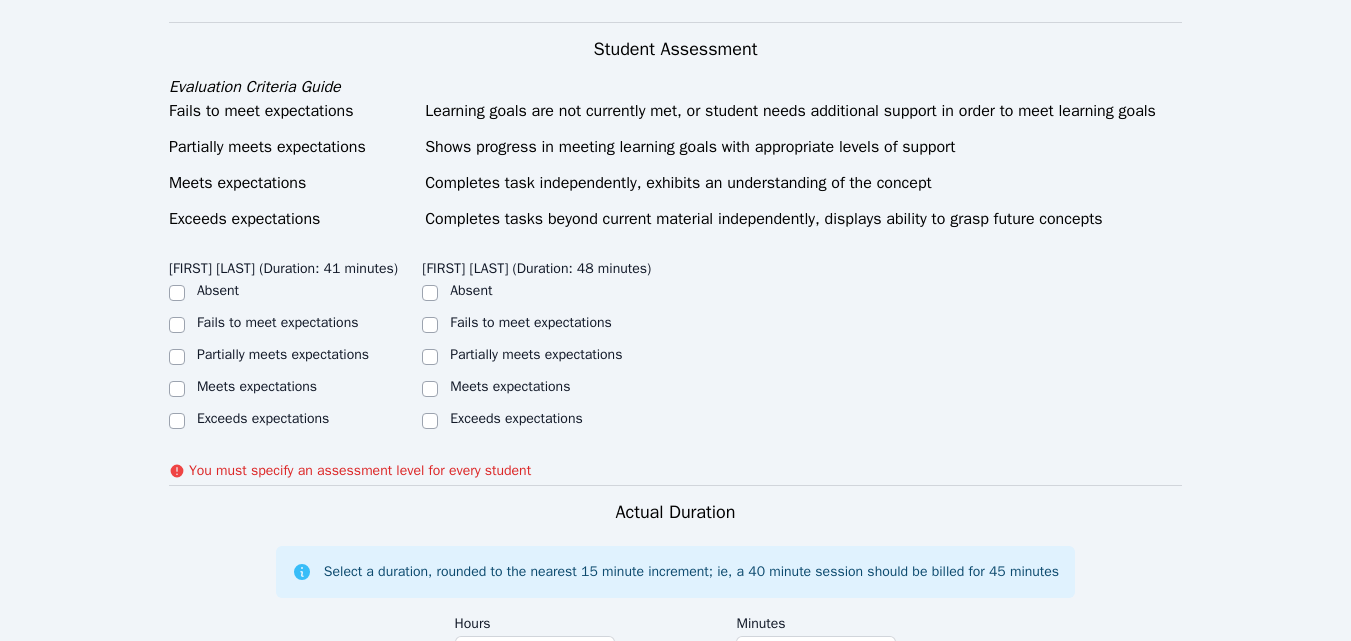 click on "Partially meets expectations" at bounding box center (283, 354) 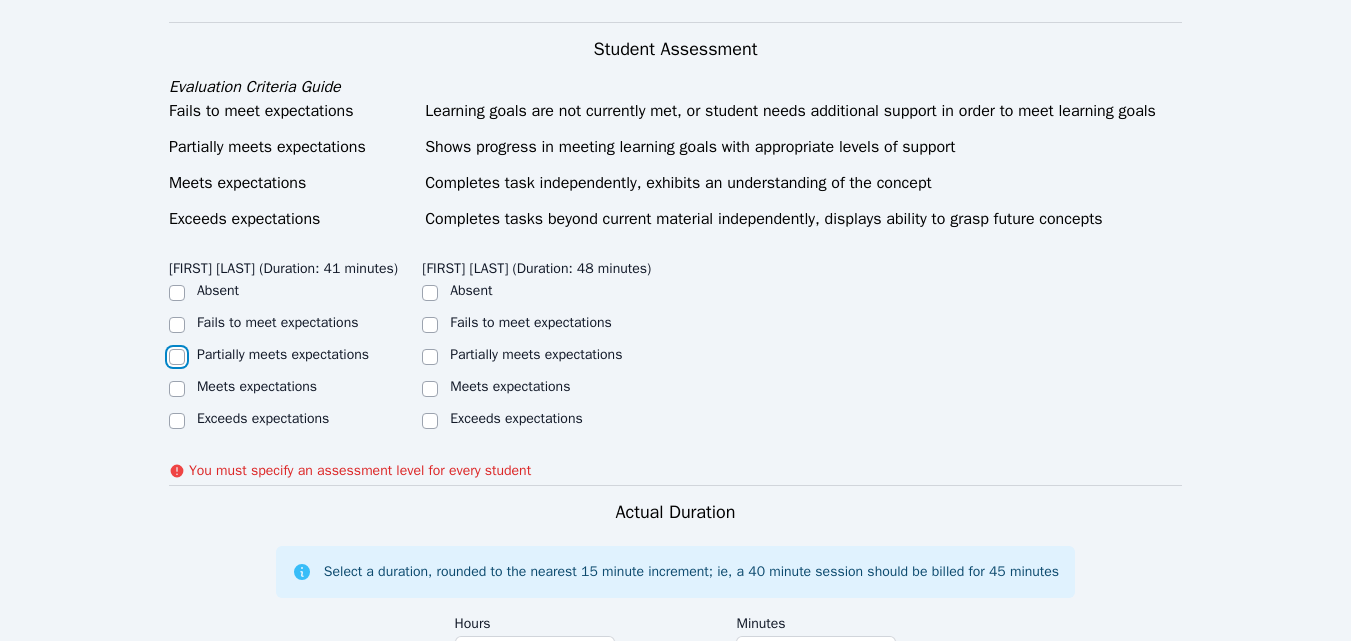 click on "Partially meets expectations" at bounding box center (177, 357) 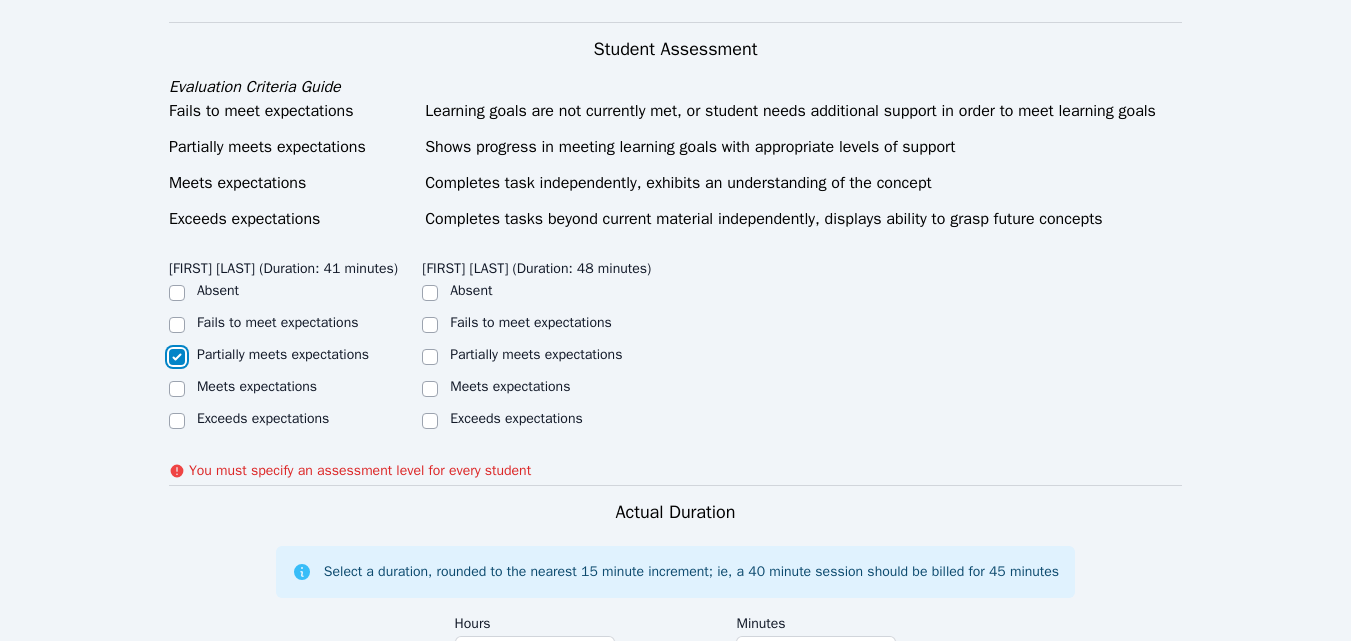 checkbox on "true" 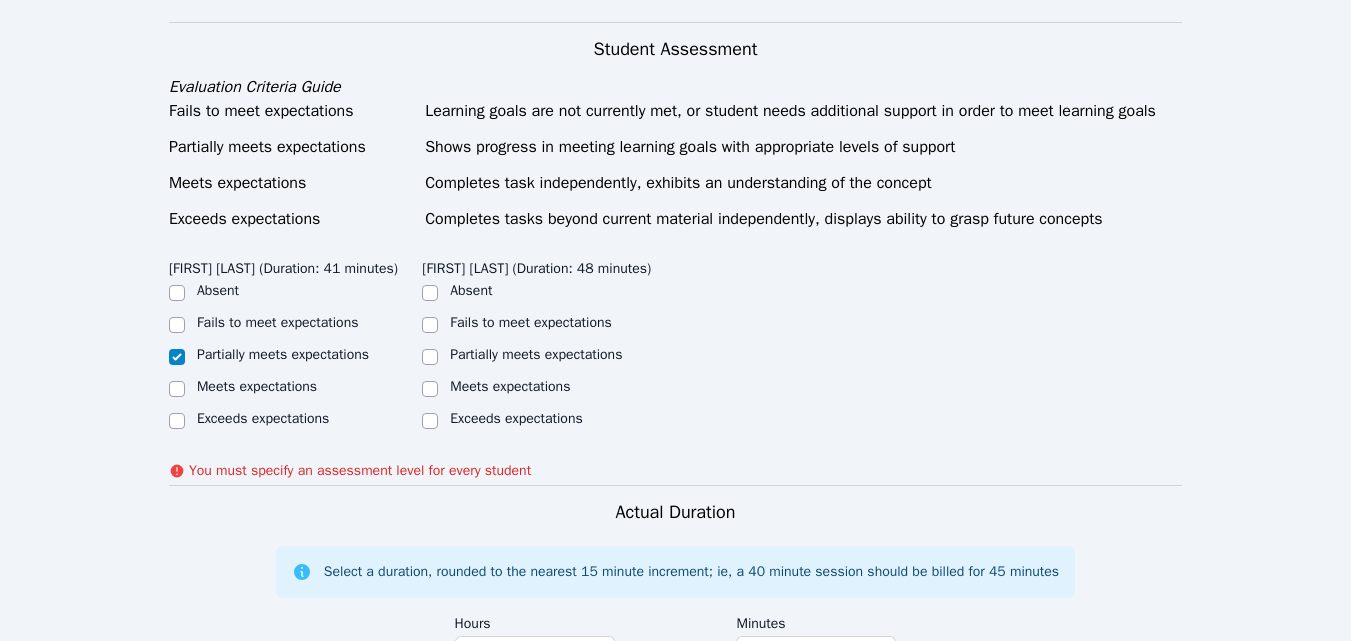 click on "Partially meets expectations" at bounding box center (548, 357) 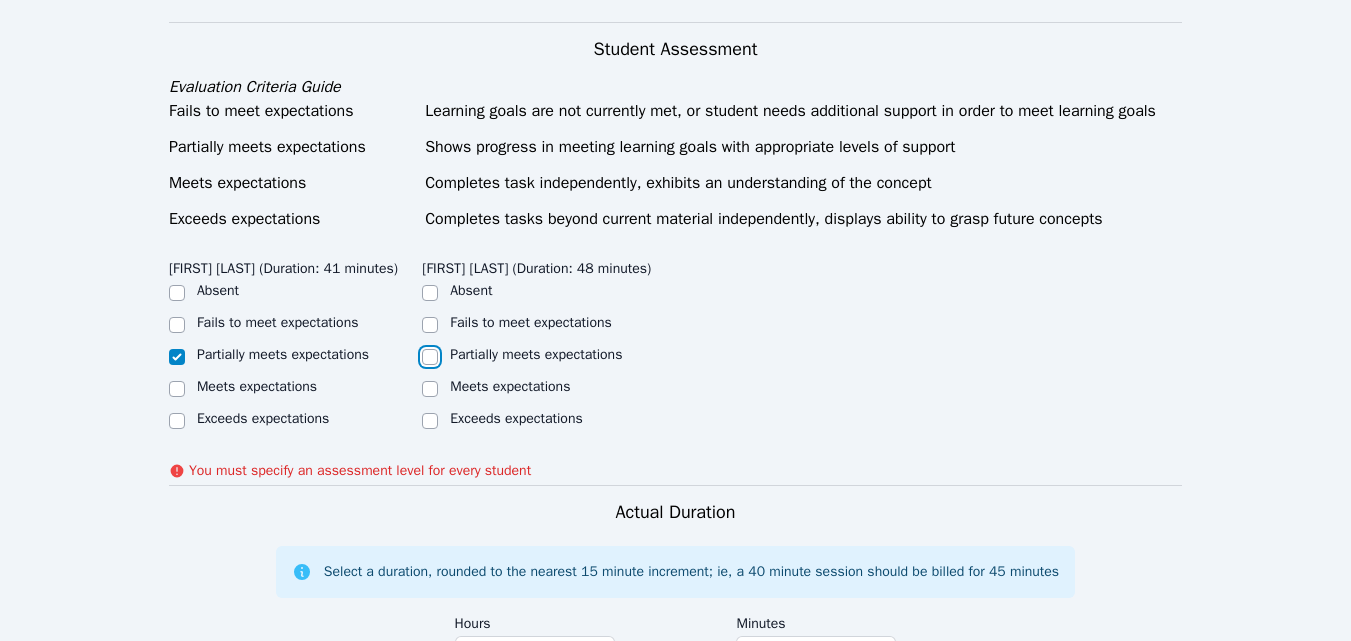 click on "Partially meets expectations" at bounding box center [430, 357] 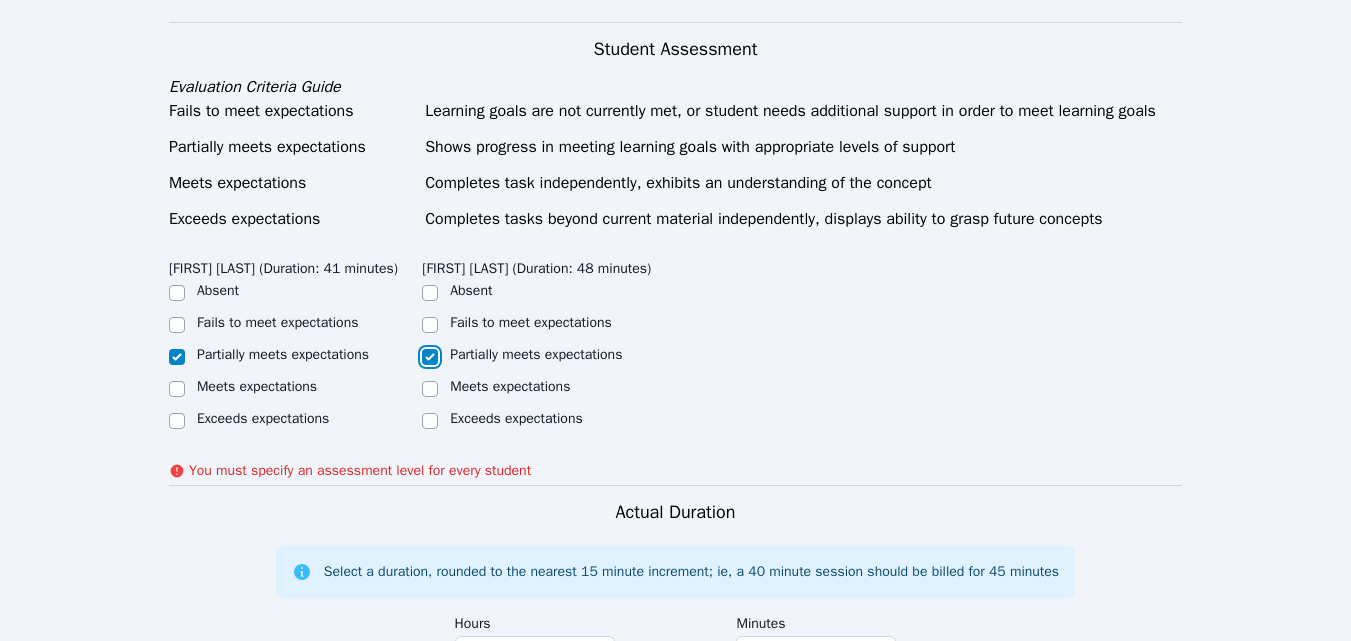checkbox on "true" 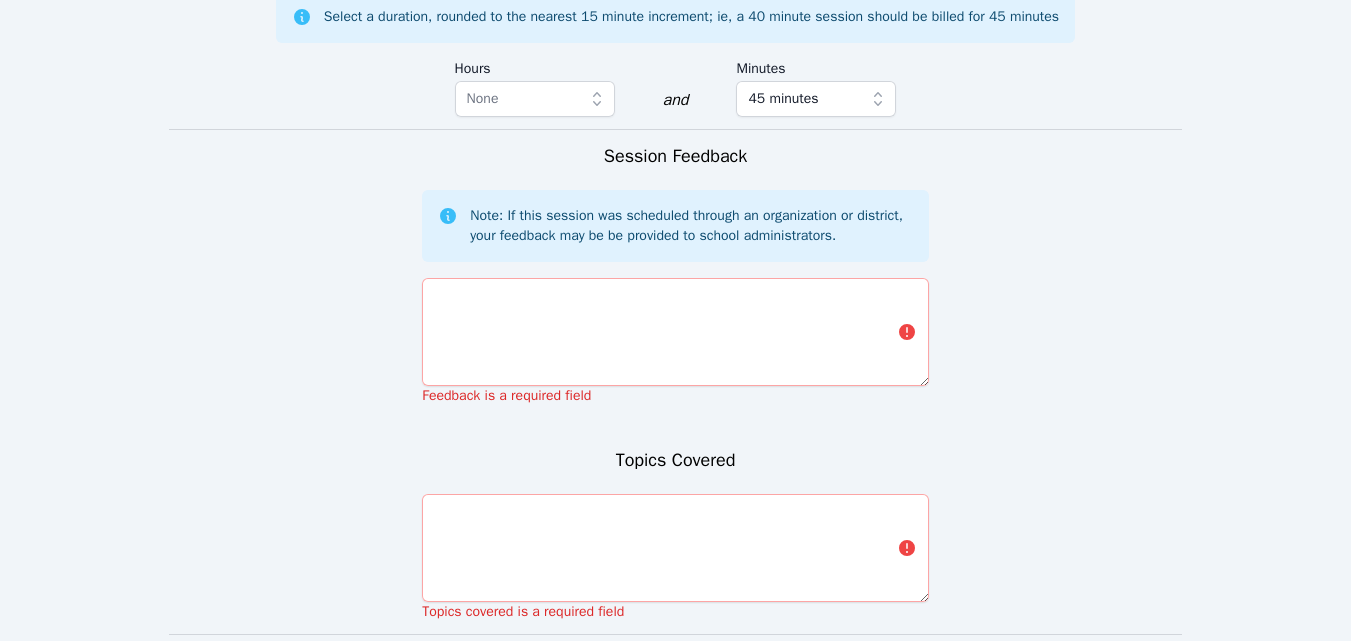 scroll, scrollTop: 1421, scrollLeft: 0, axis: vertical 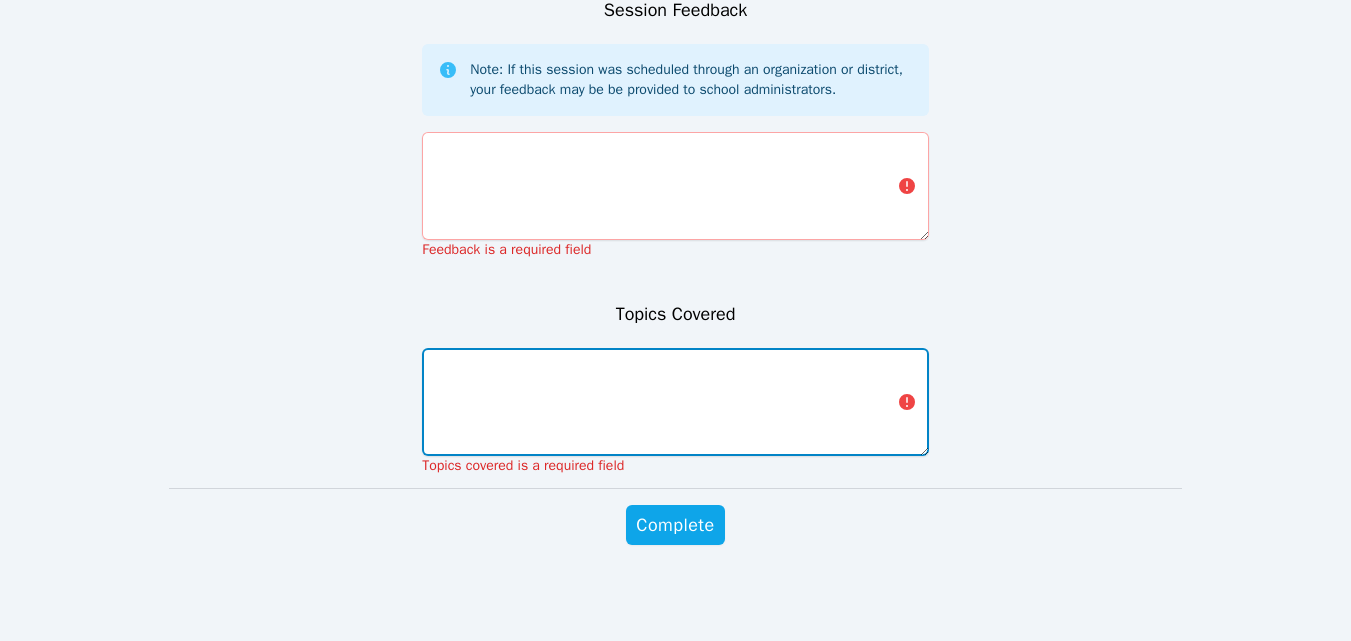 click at bounding box center [675, 402] 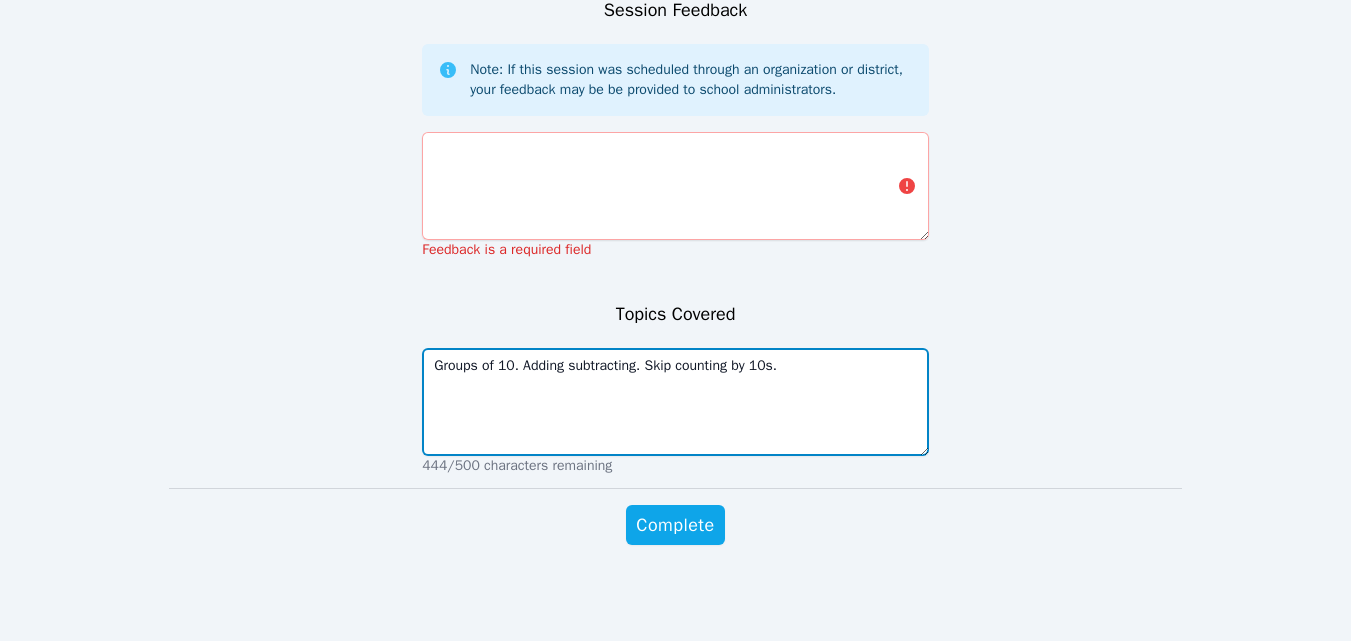 type on "Groups of 10. Adding subtracting. Skip counting by 10s." 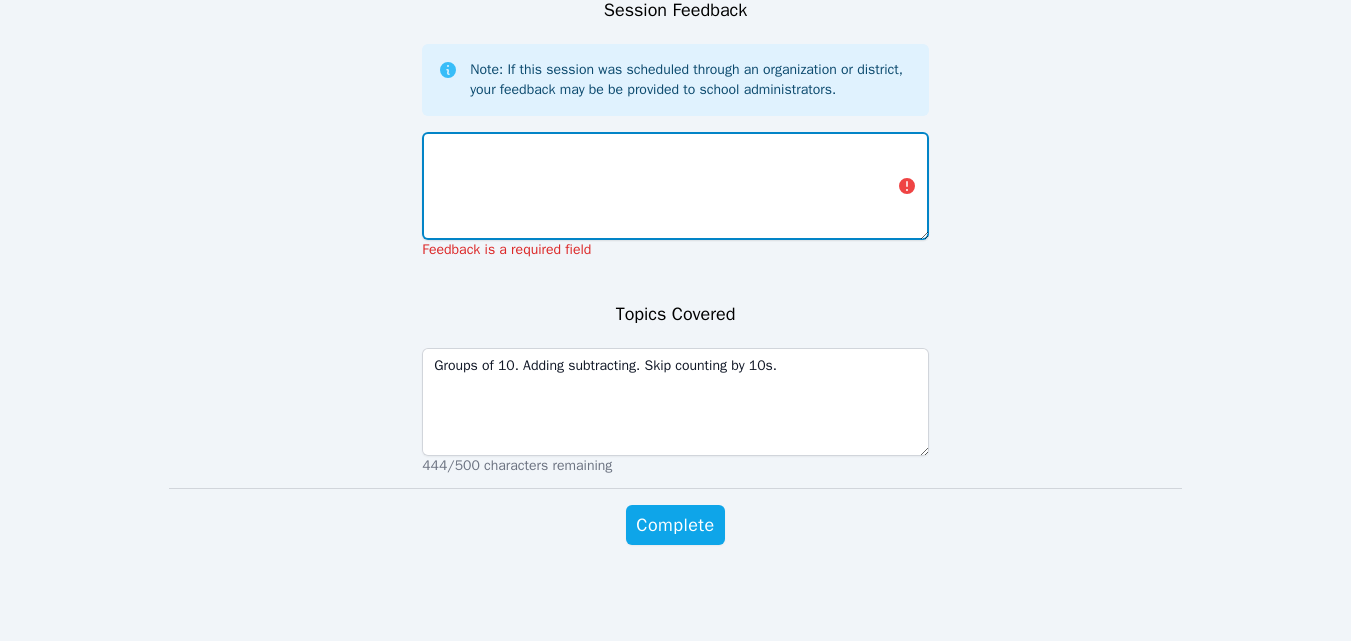 click at bounding box center (675, 186) 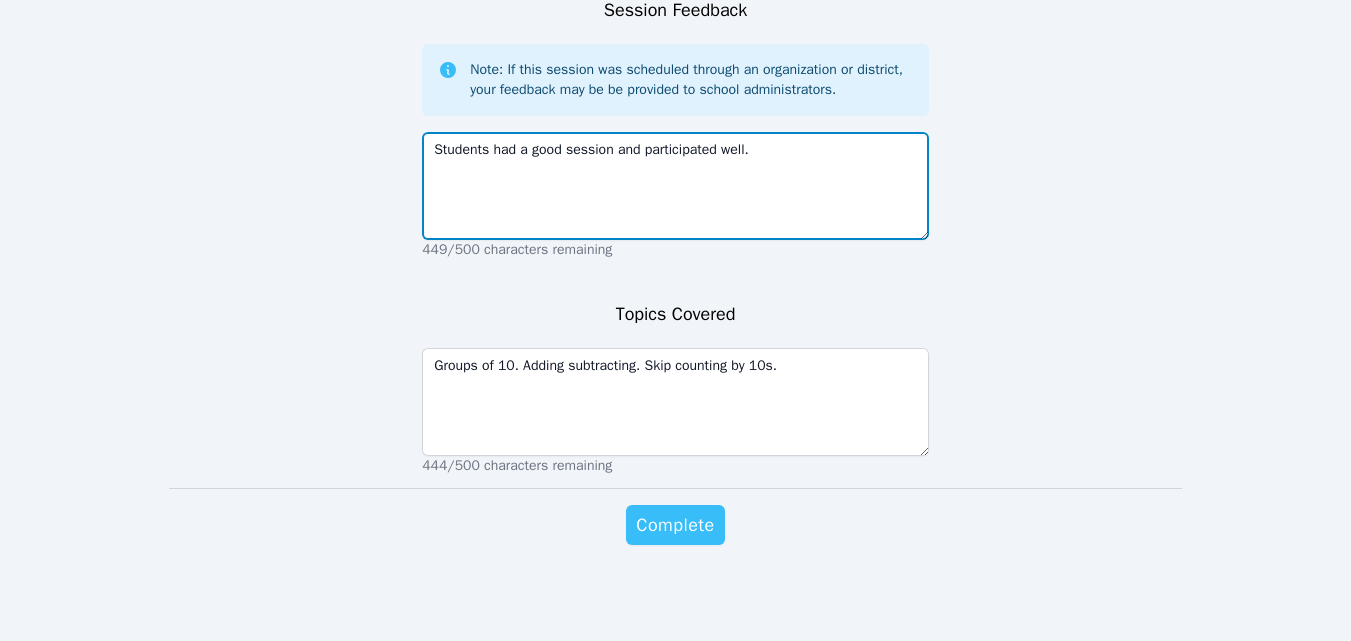 type on "Students had a good session and participated well." 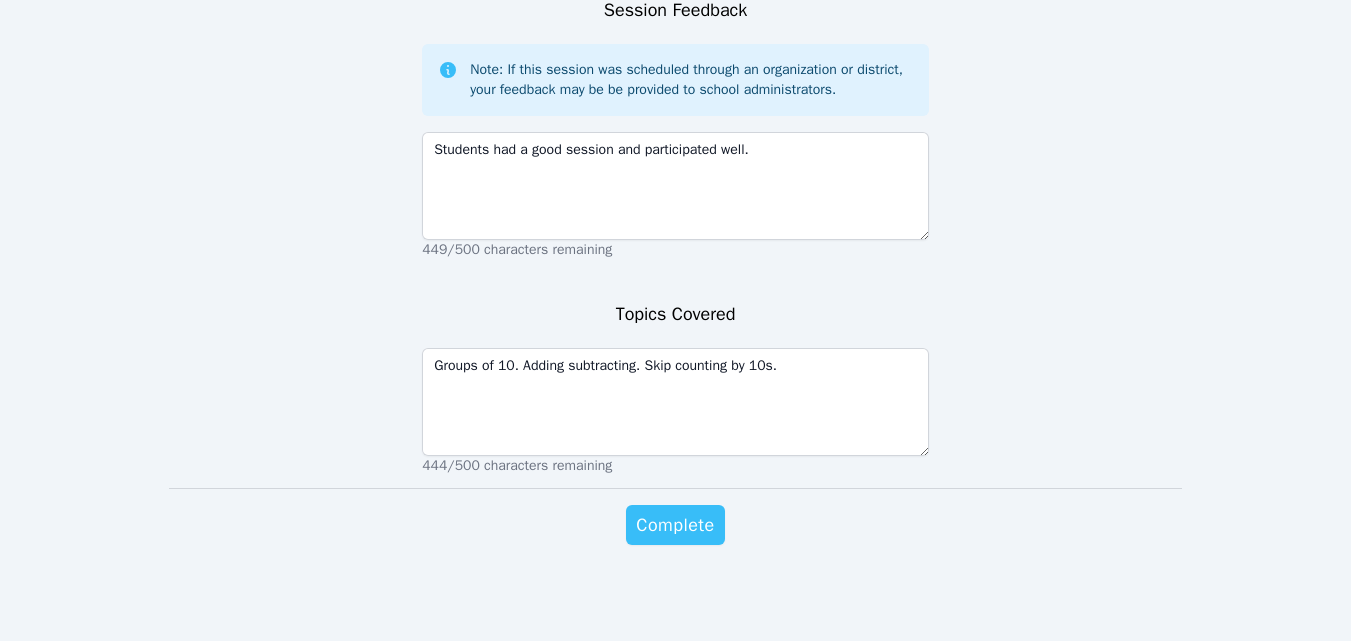 click on "Complete" at bounding box center (675, 525) 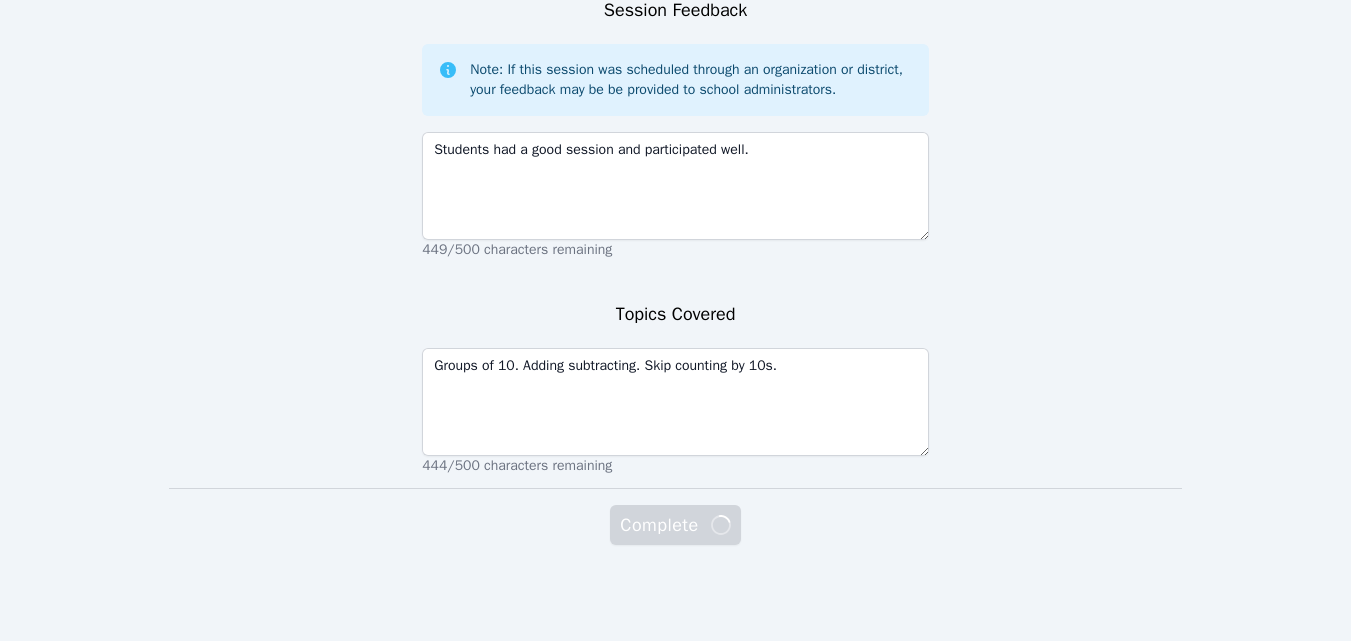 scroll, scrollTop: 0, scrollLeft: 0, axis: both 